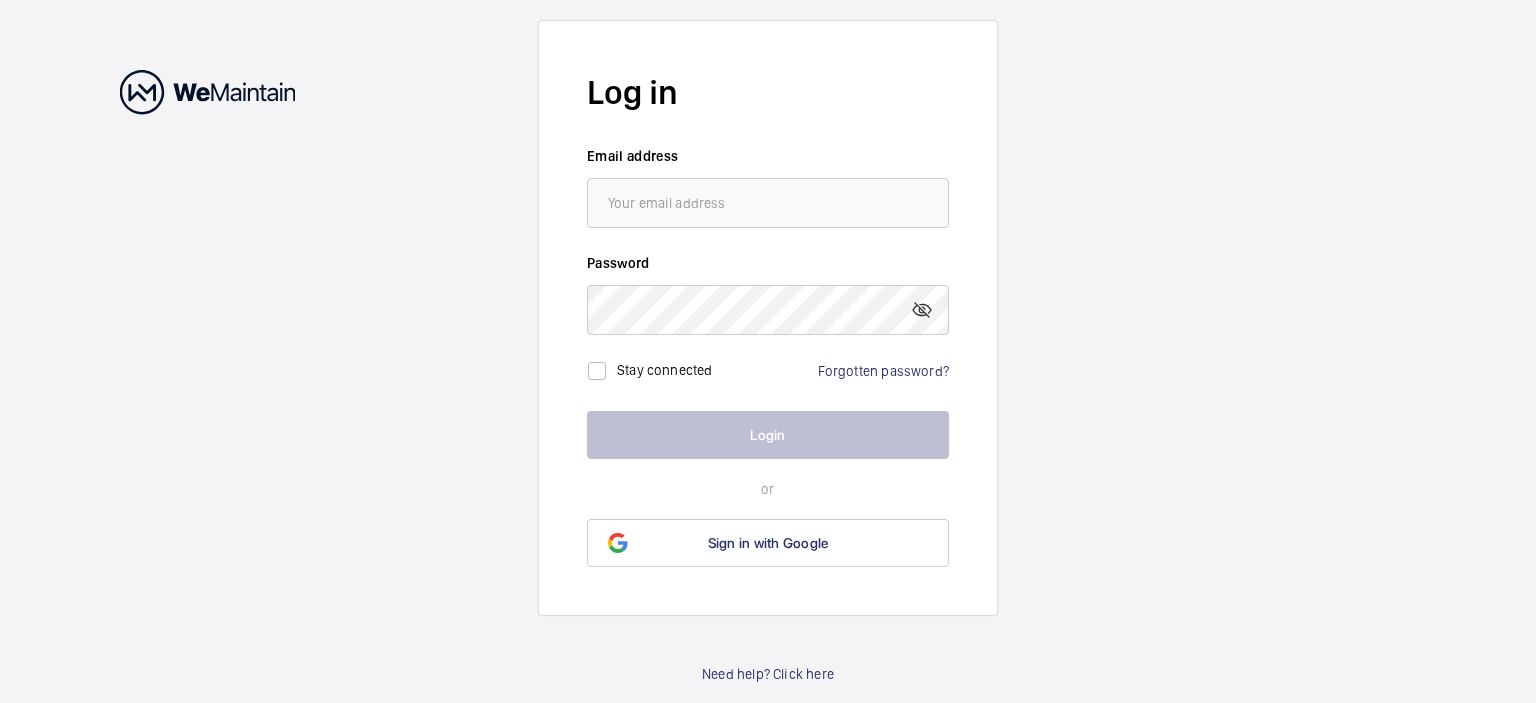scroll, scrollTop: 0, scrollLeft: 0, axis: both 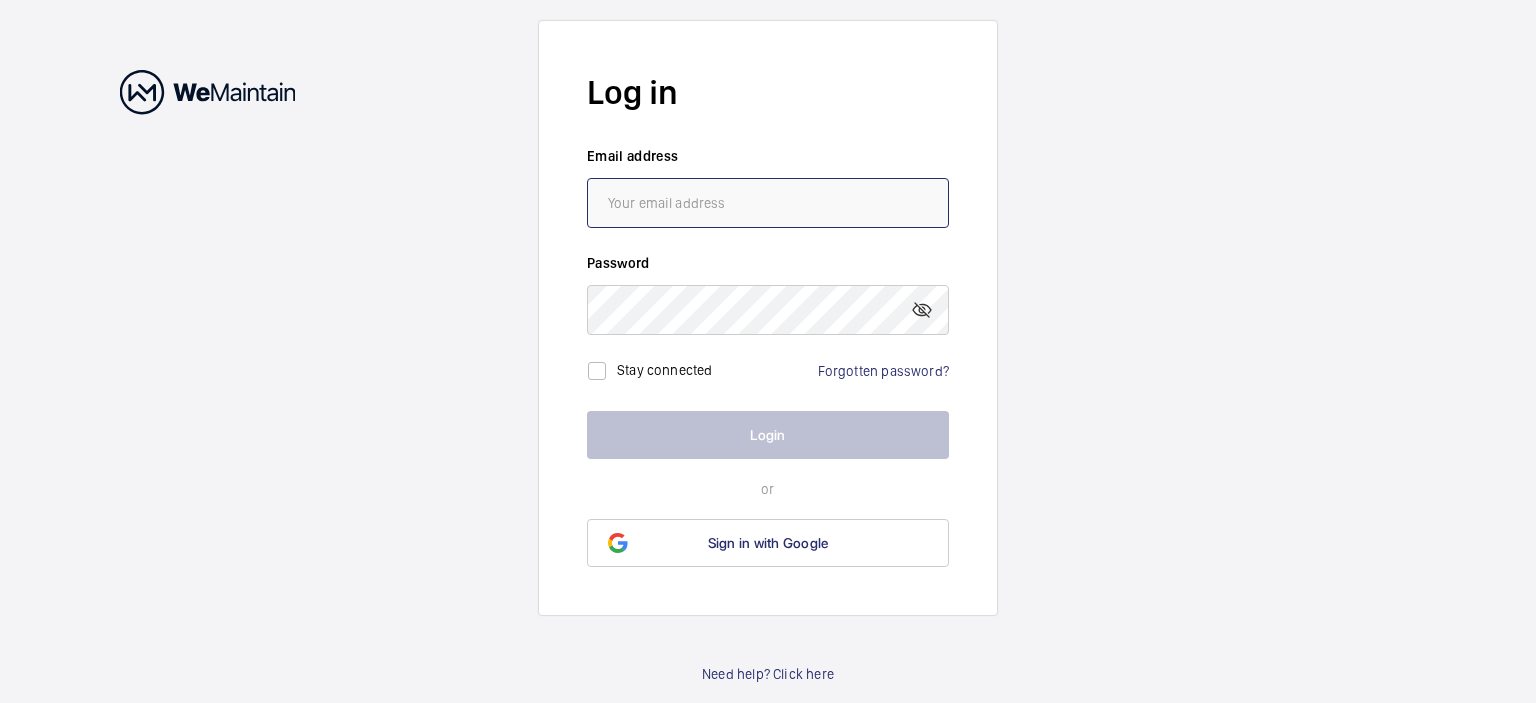 type on "[EMAIL]" 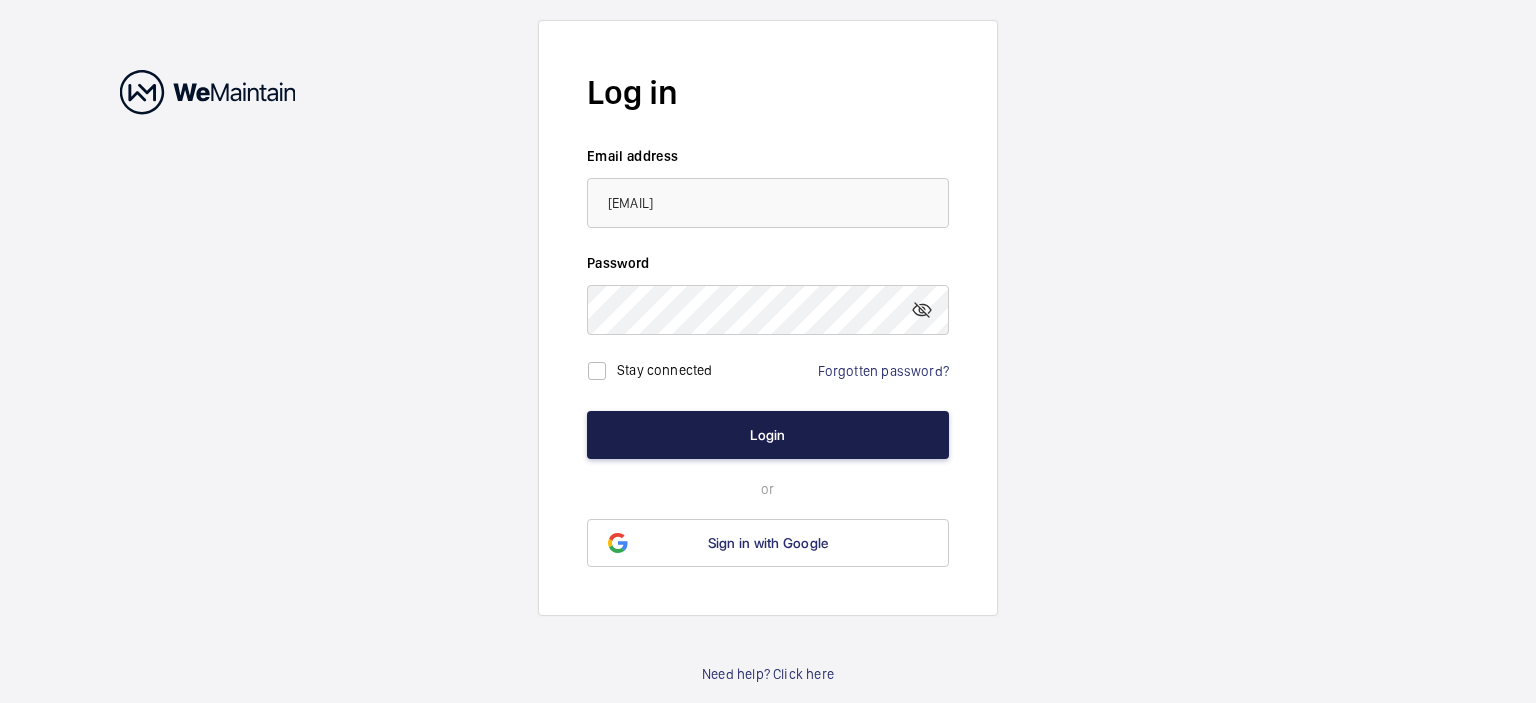 click on "Login" 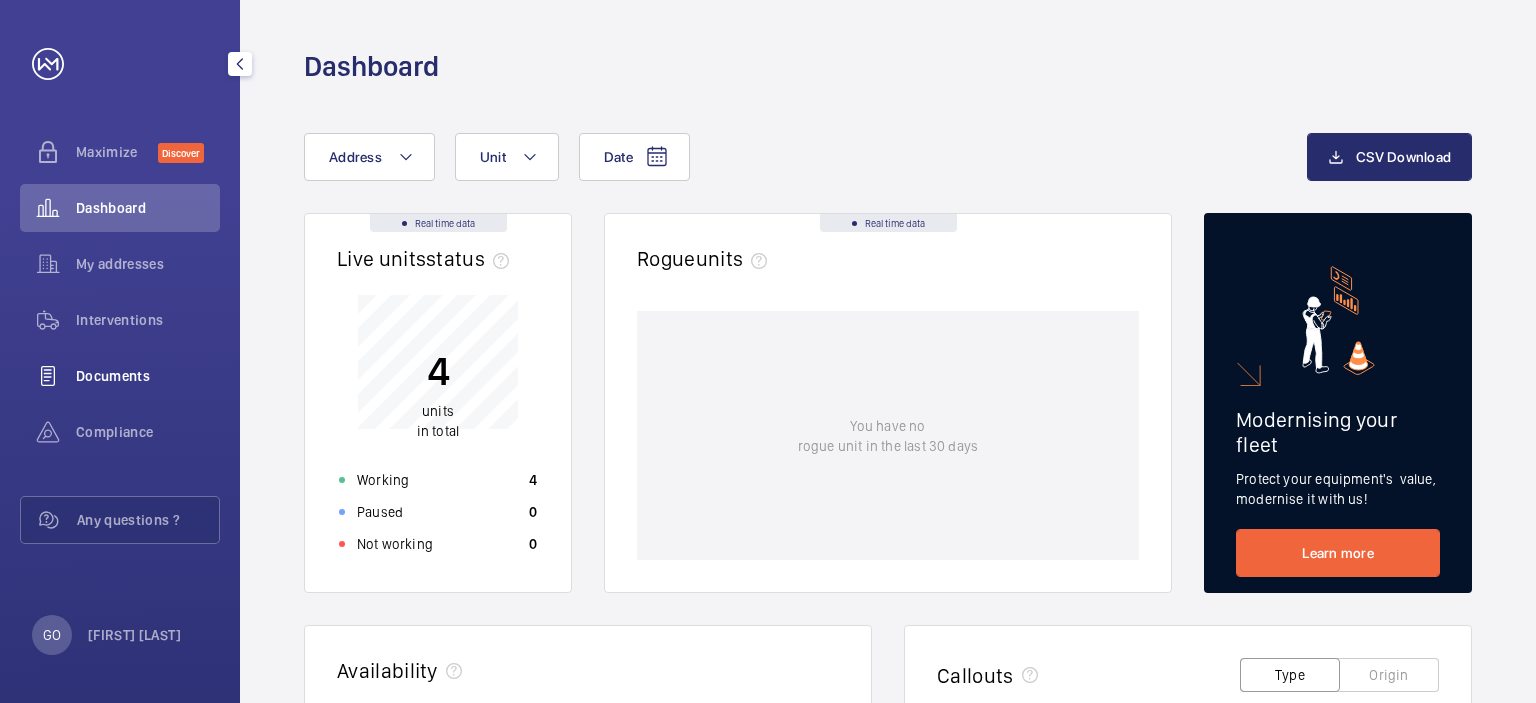 click on "Documents" 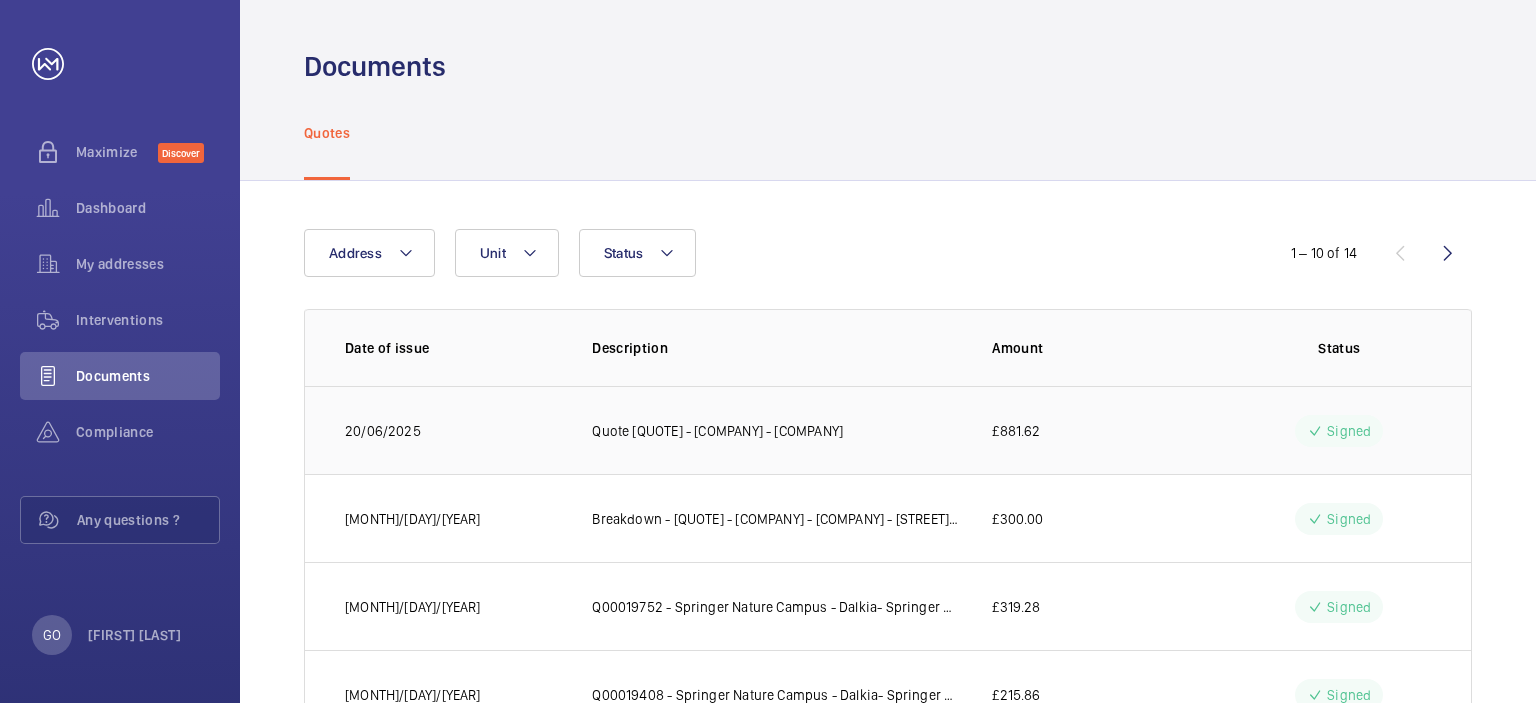 click on "Quote [QUOTE] - [COMPANY] - [COMPANY]" 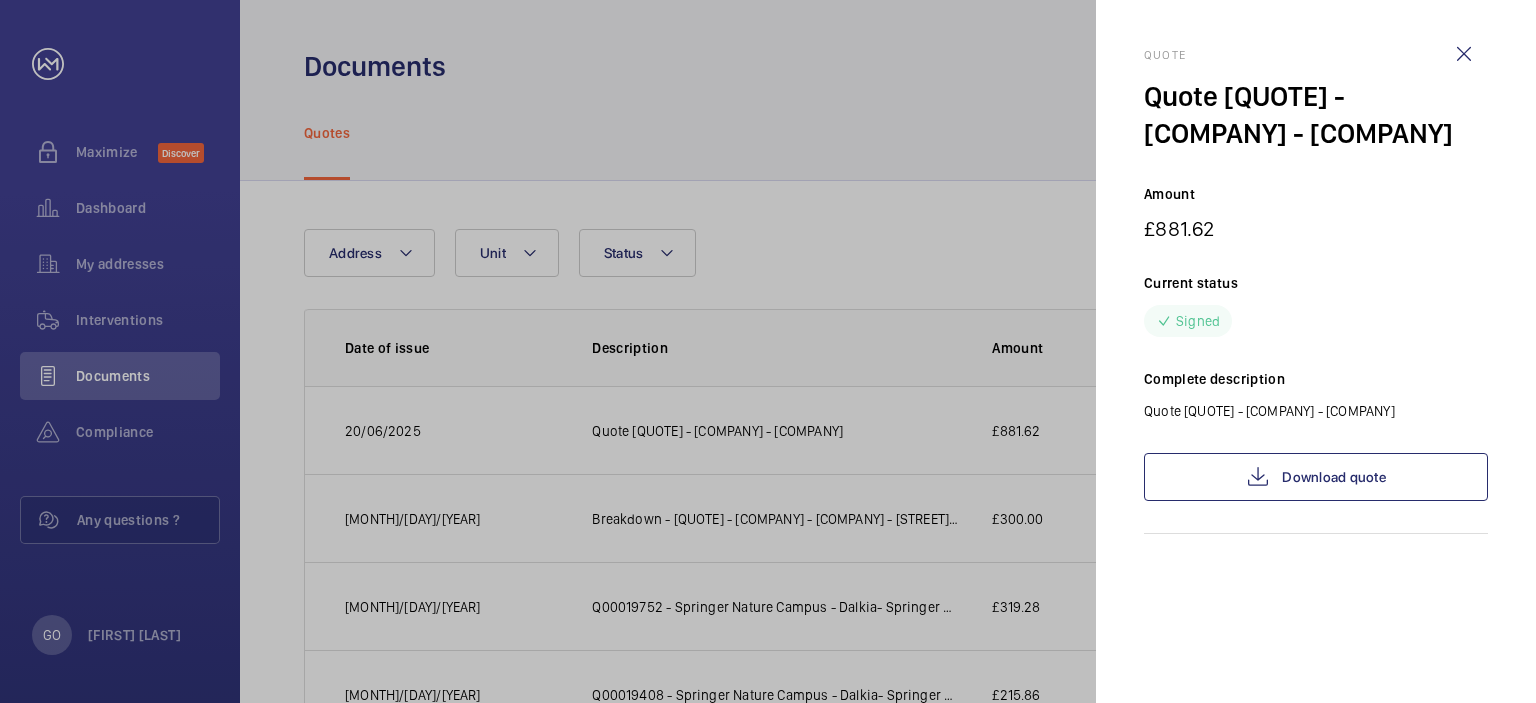 click 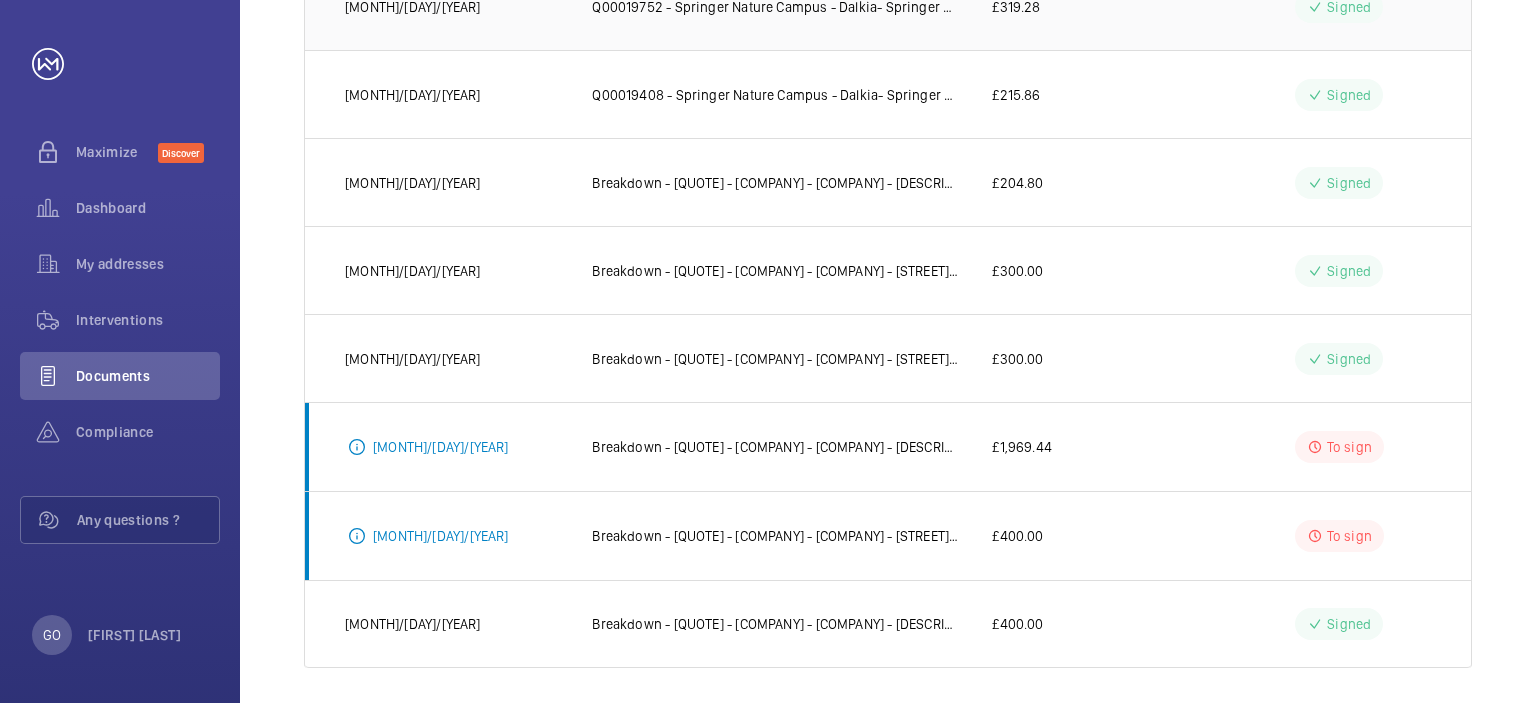 scroll, scrollTop: 79, scrollLeft: 0, axis: vertical 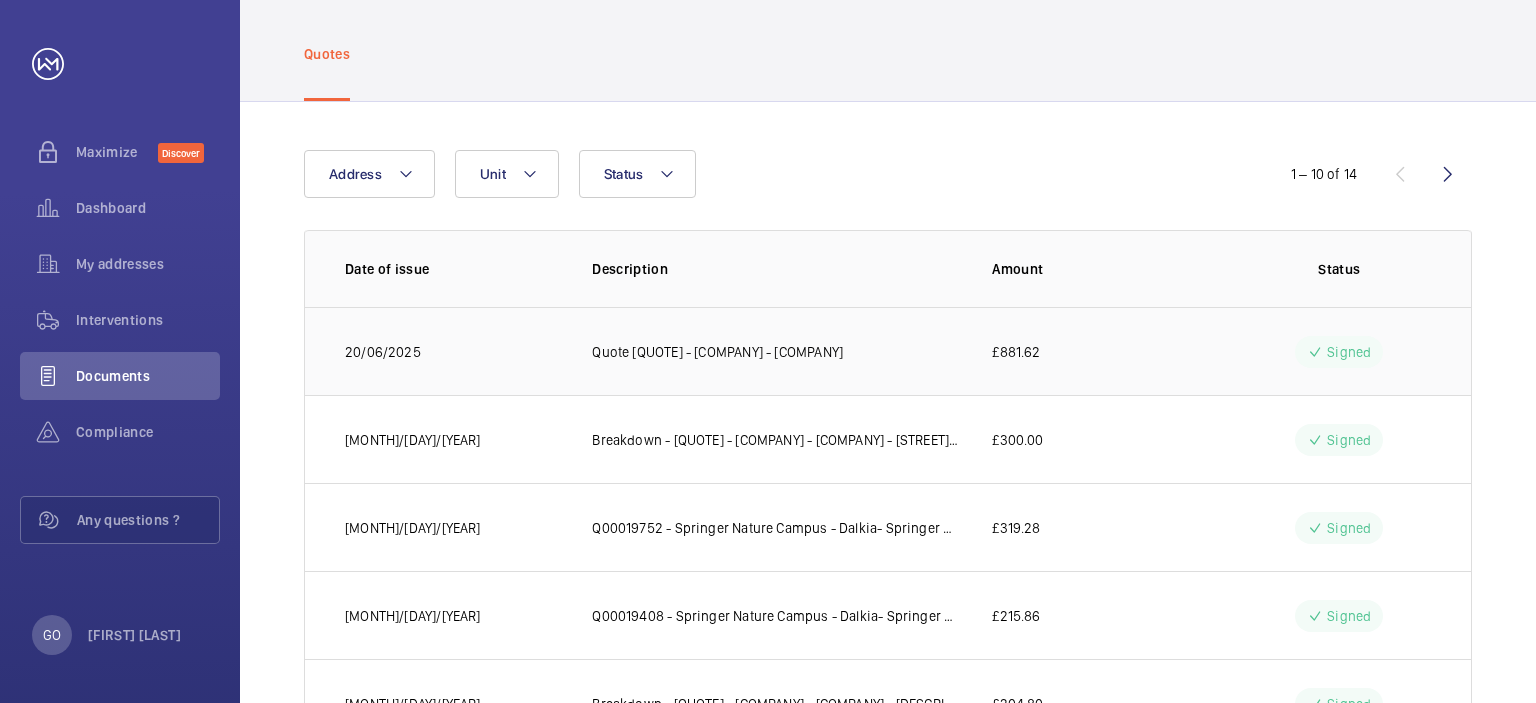 click on "20/06/2025" 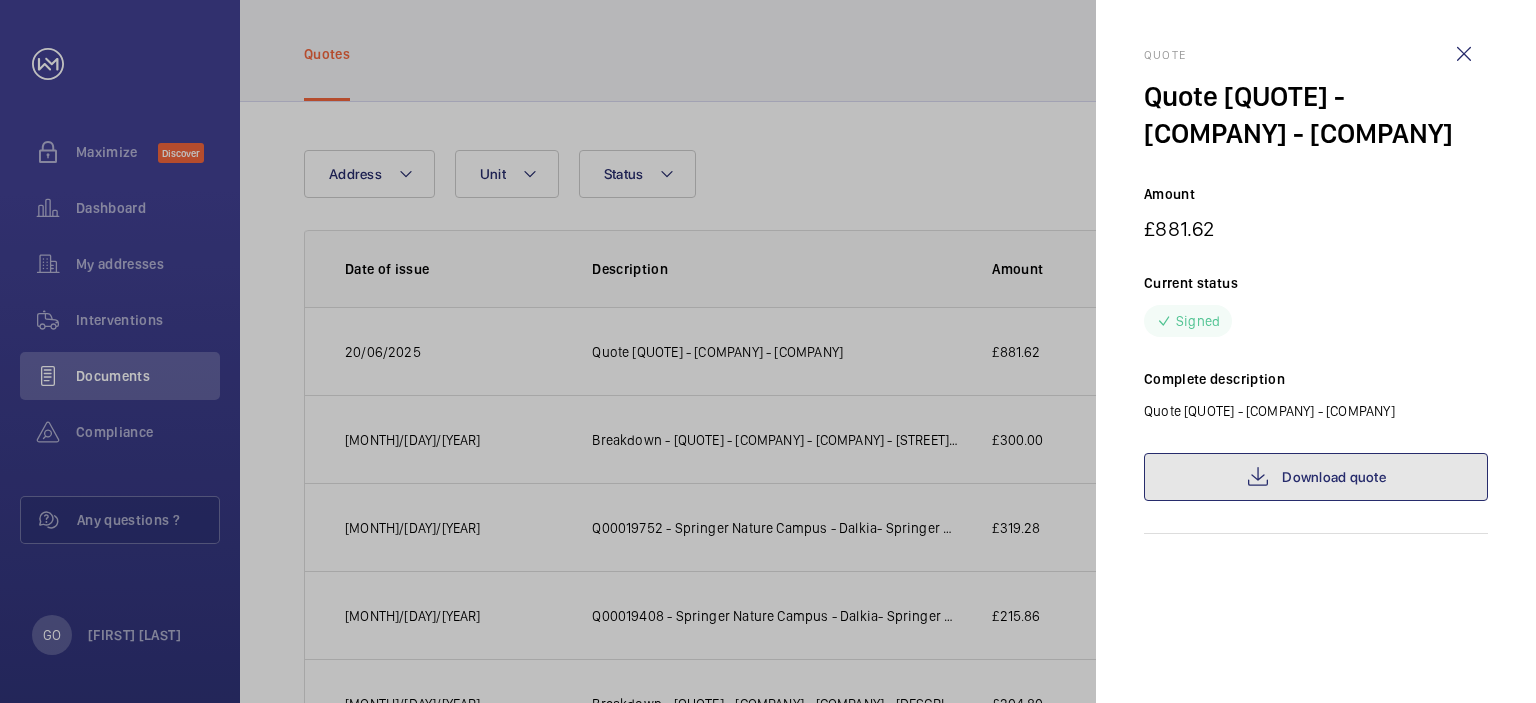 click on "Download quote" 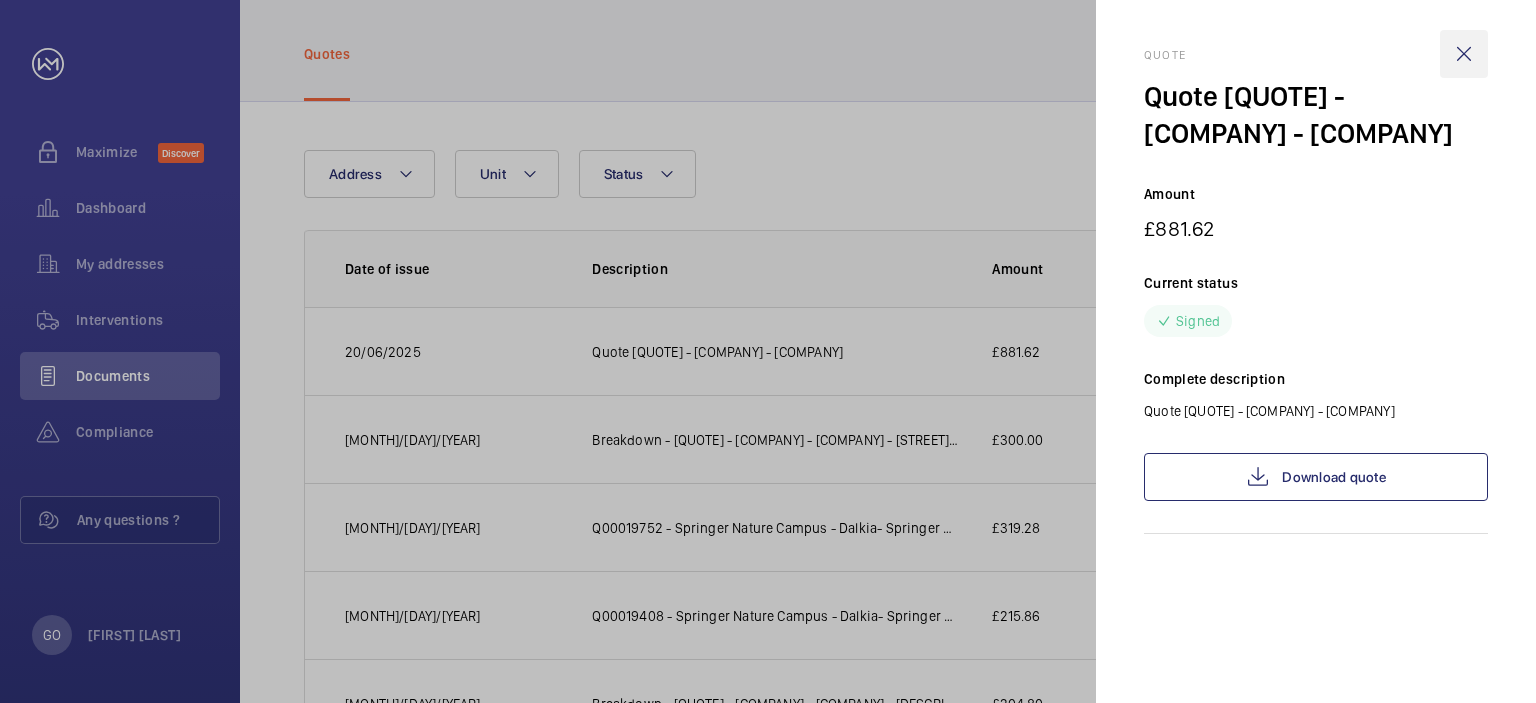 click 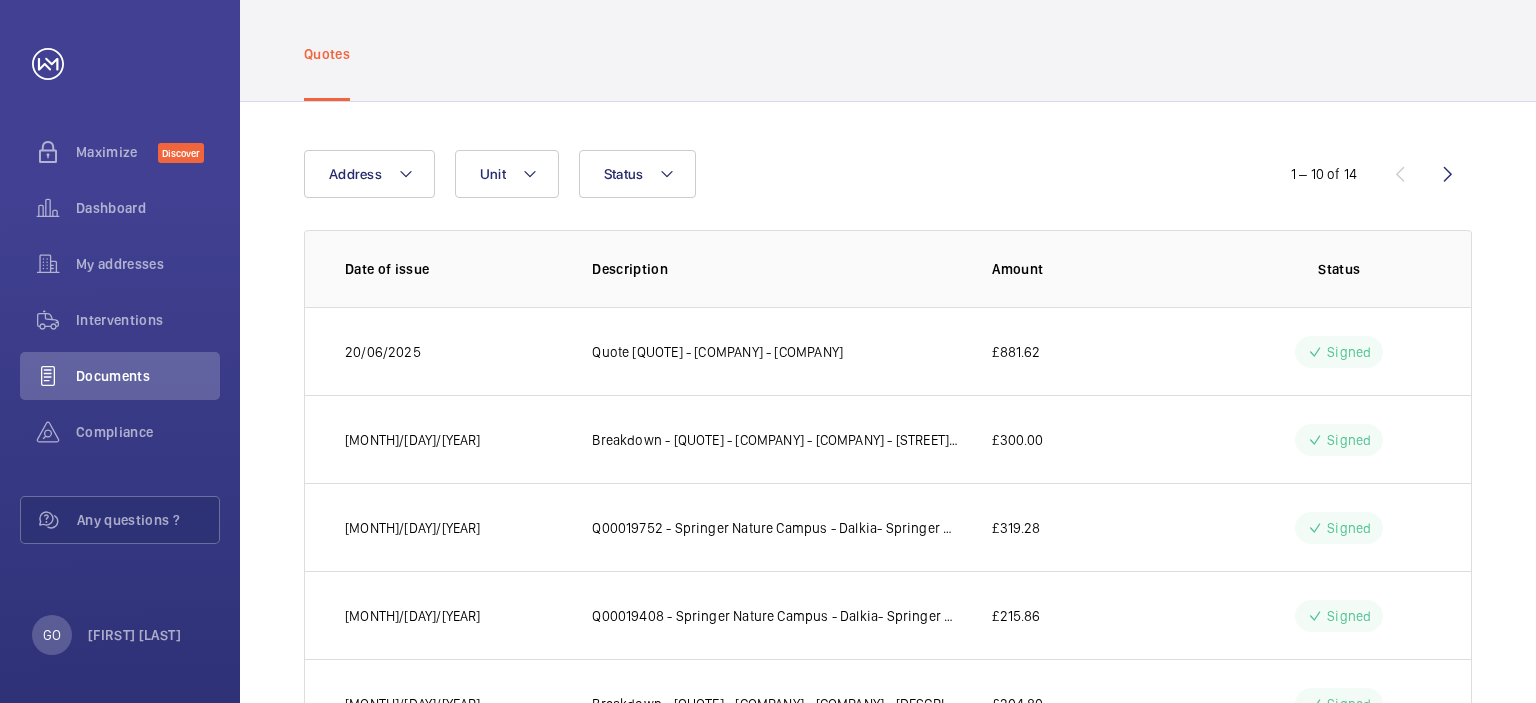 click on "Address Unit Status" 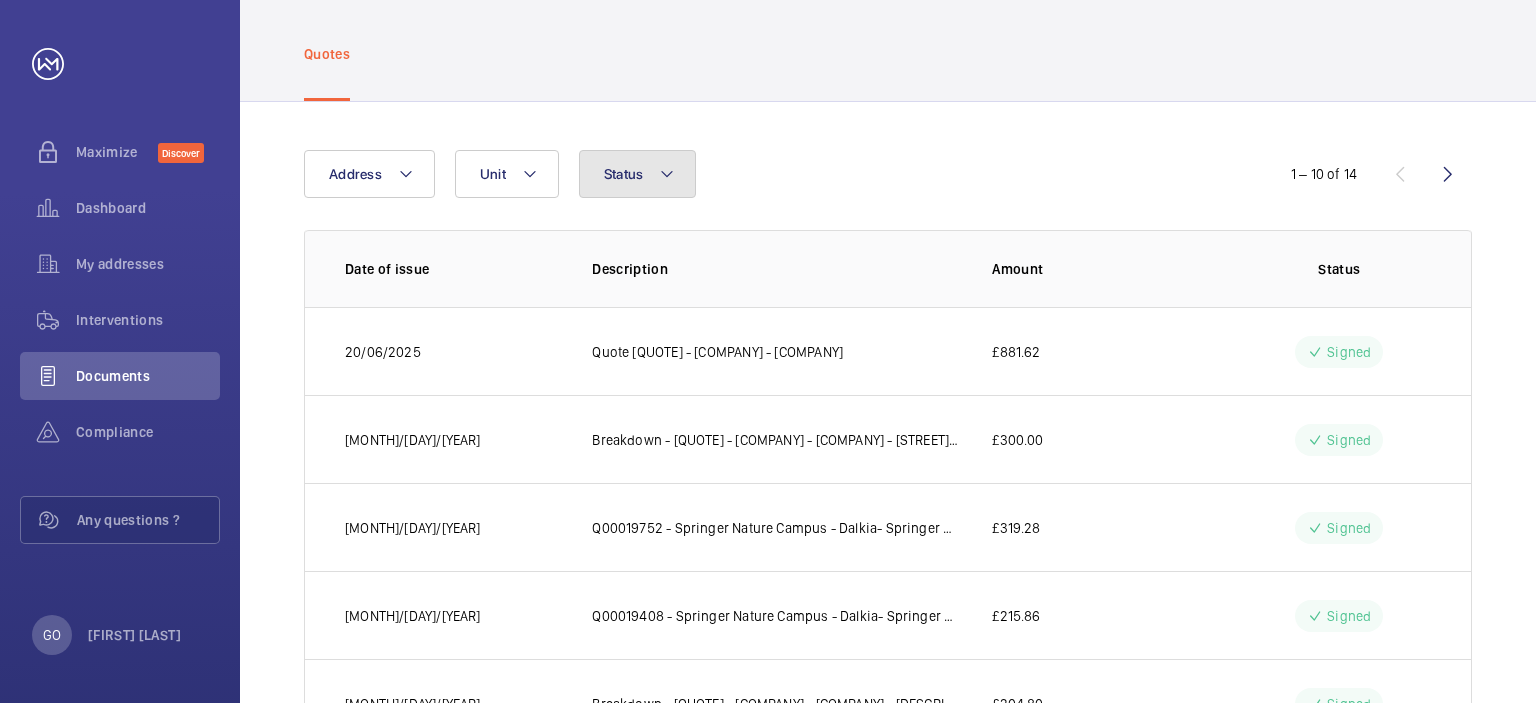 click 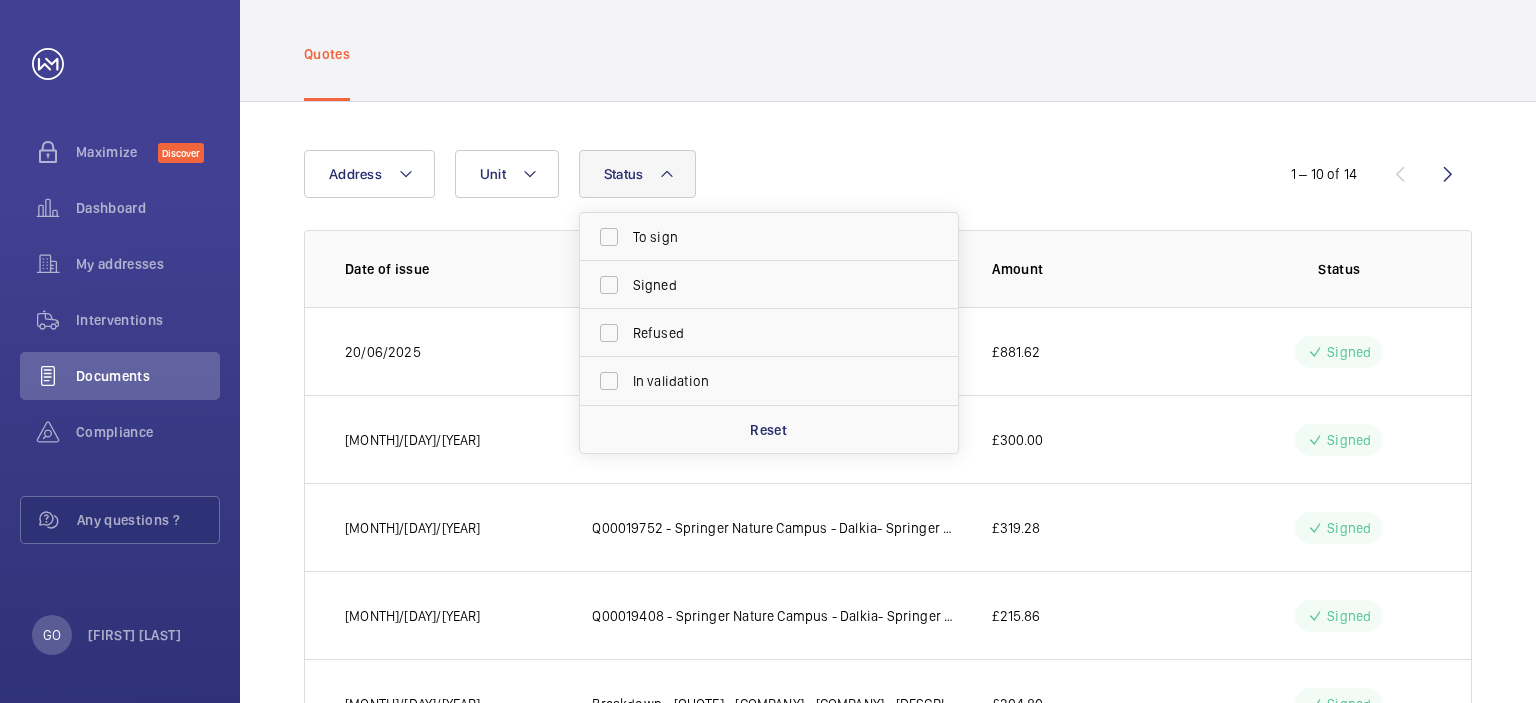 click on "Address Unit Status    To sign Signed Refused In validation Reset" 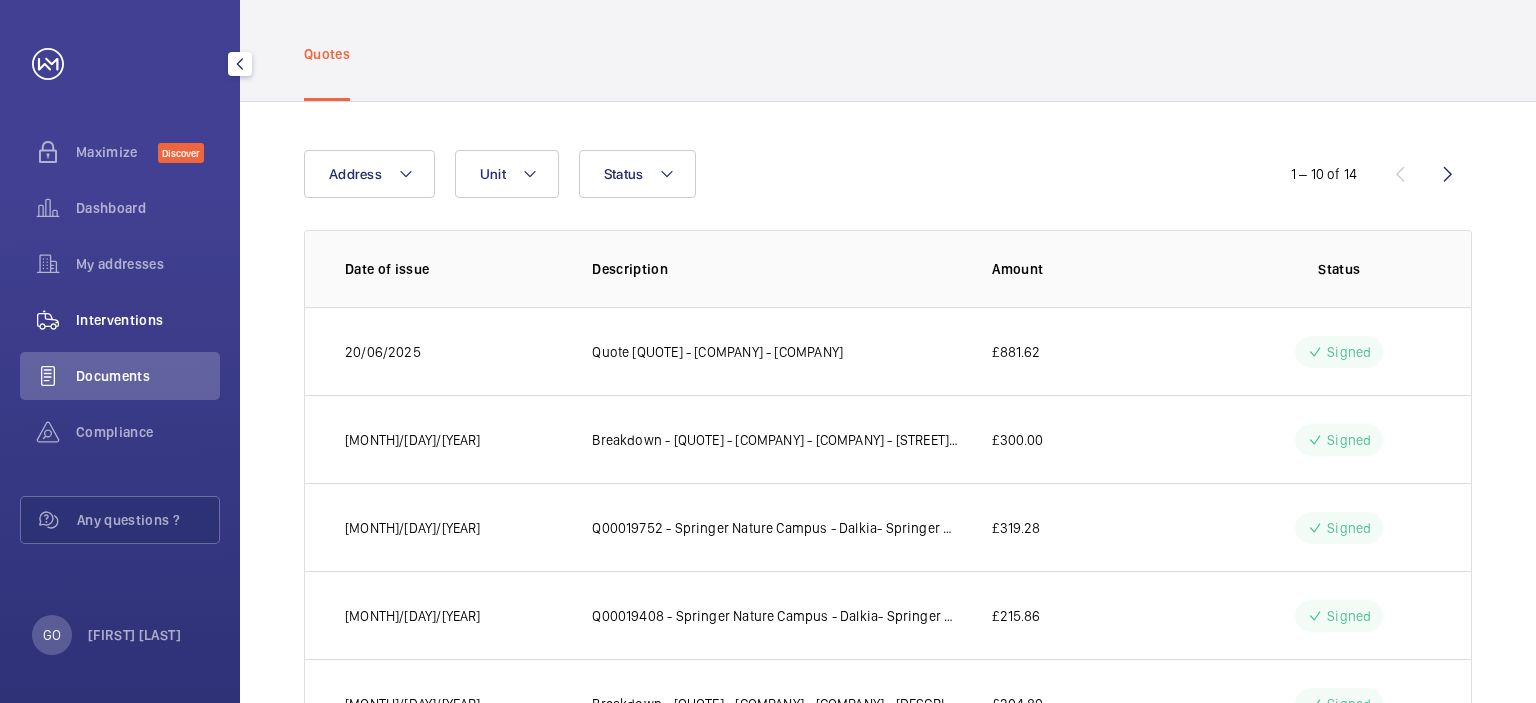 click on "Interventions" 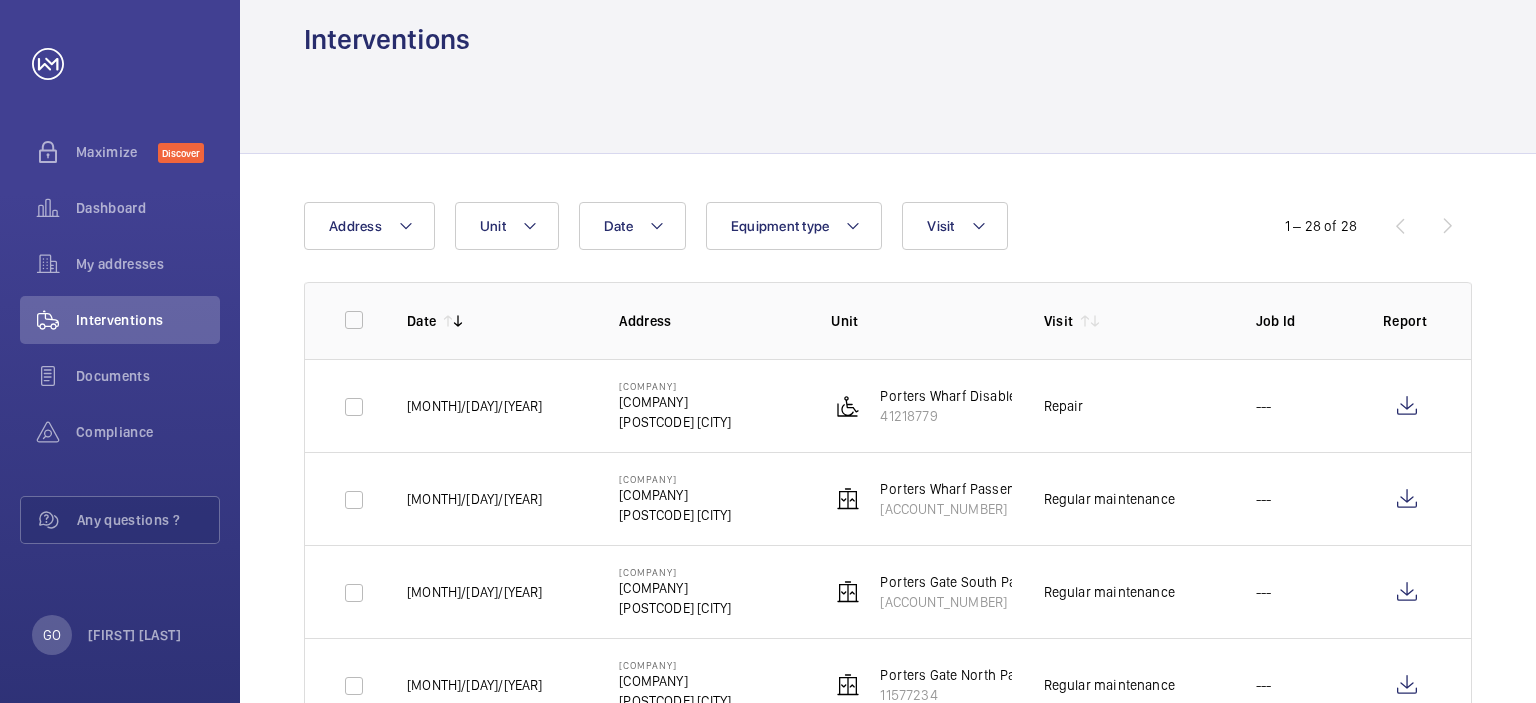scroll, scrollTop: 0, scrollLeft: 0, axis: both 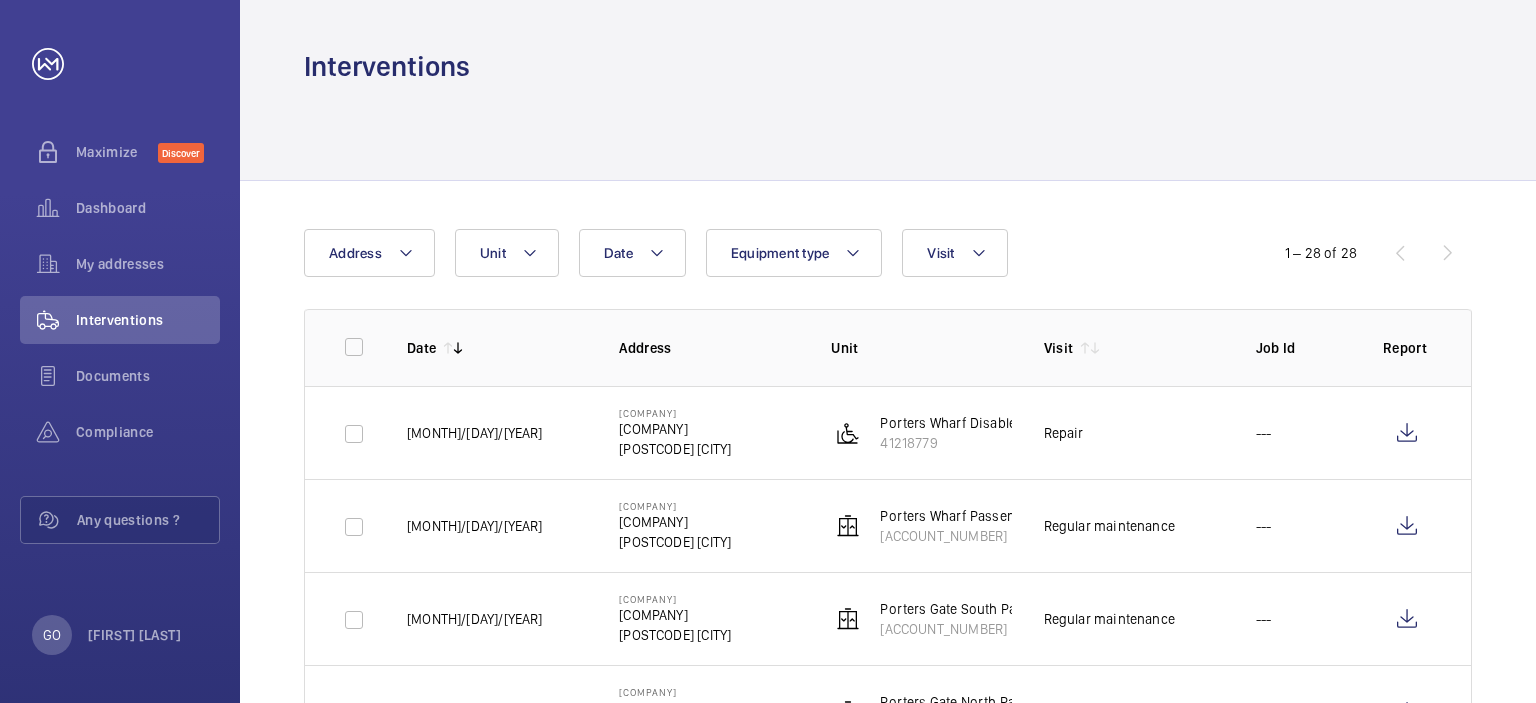 click on "[MONTH]/[DAY]/[YEAR]" 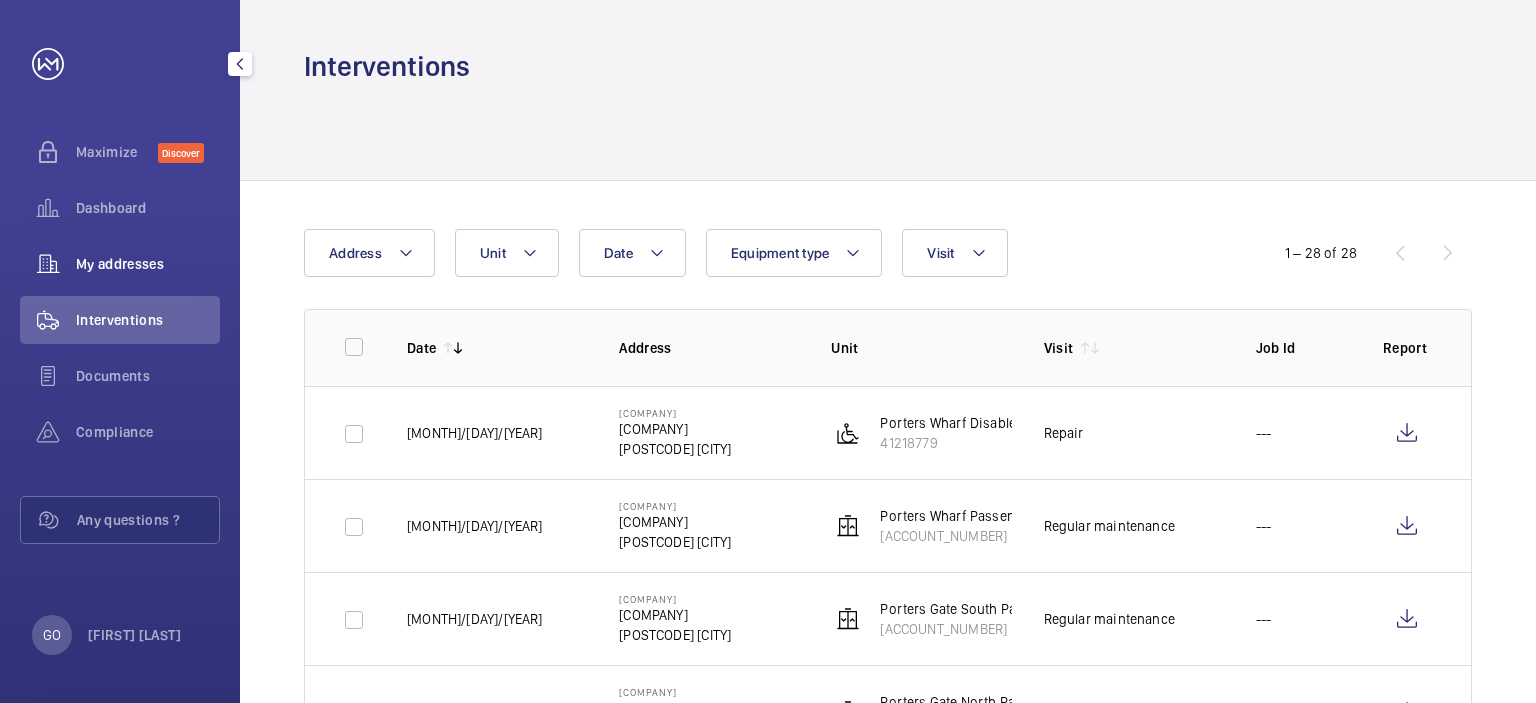 click 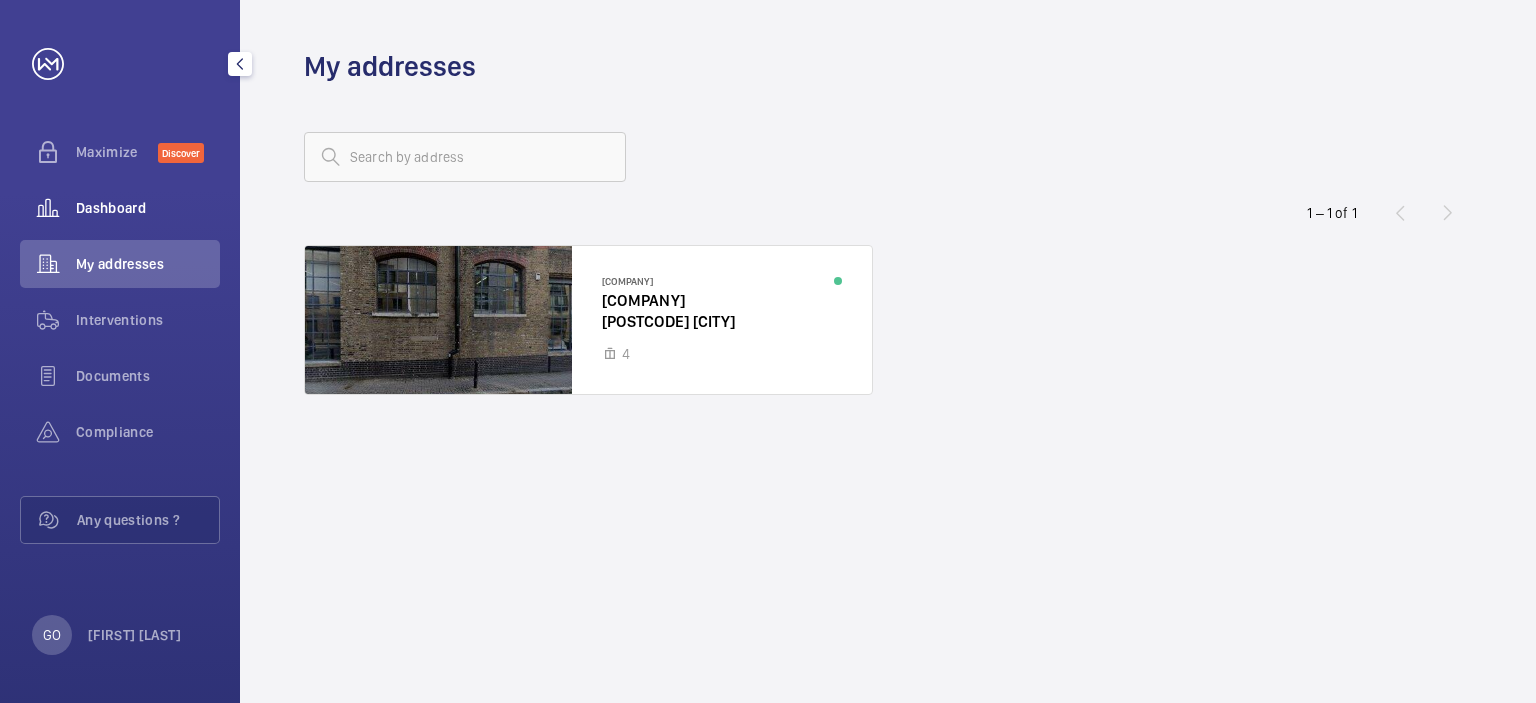 click on "Dashboard" 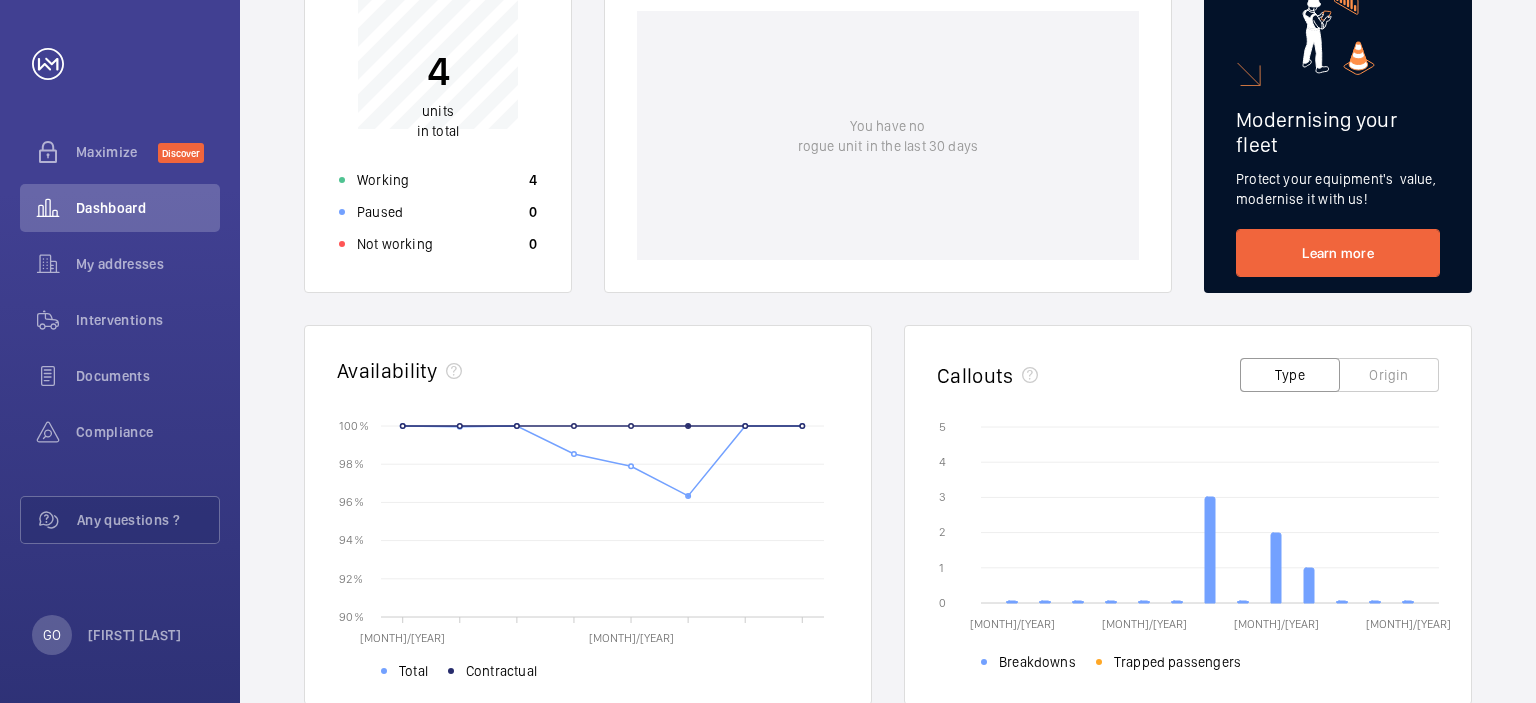 scroll, scrollTop: 400, scrollLeft: 0, axis: vertical 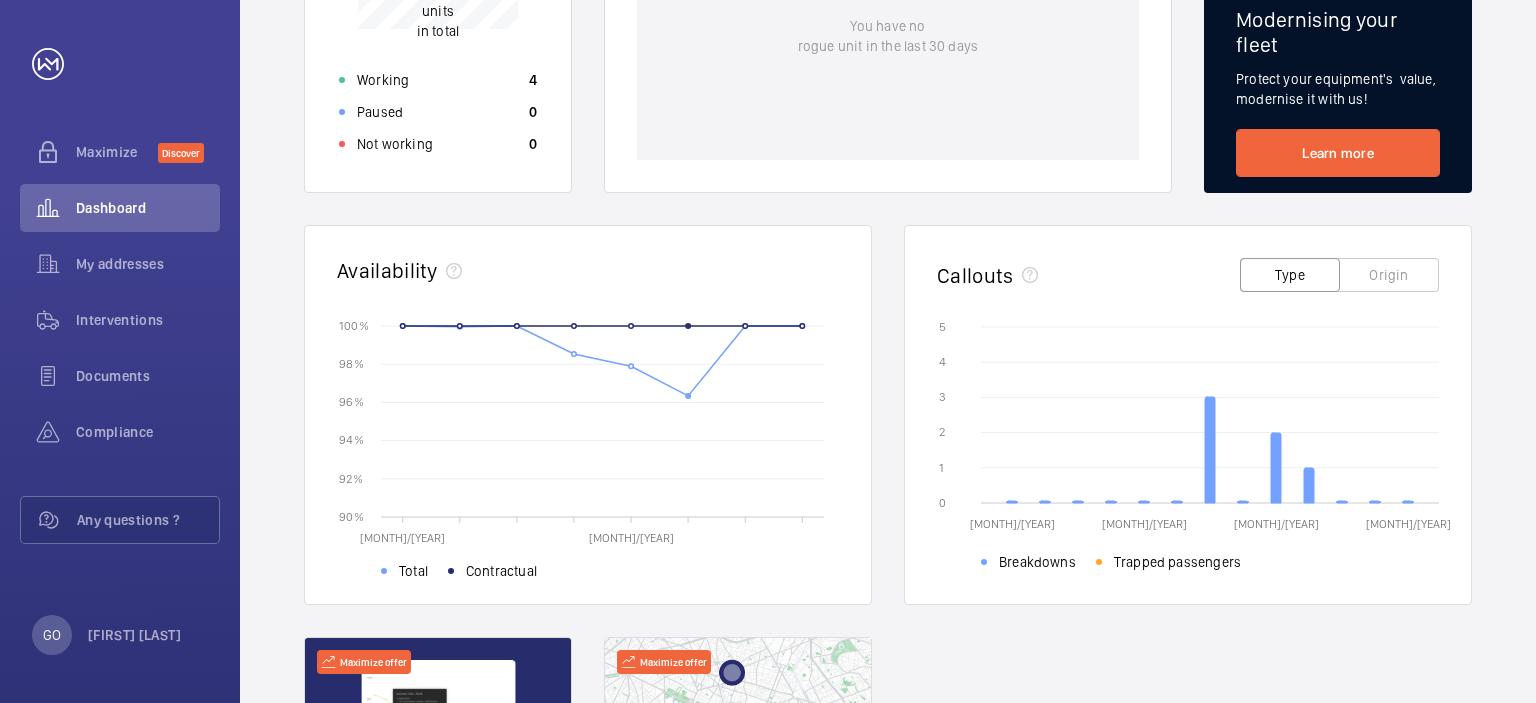 click 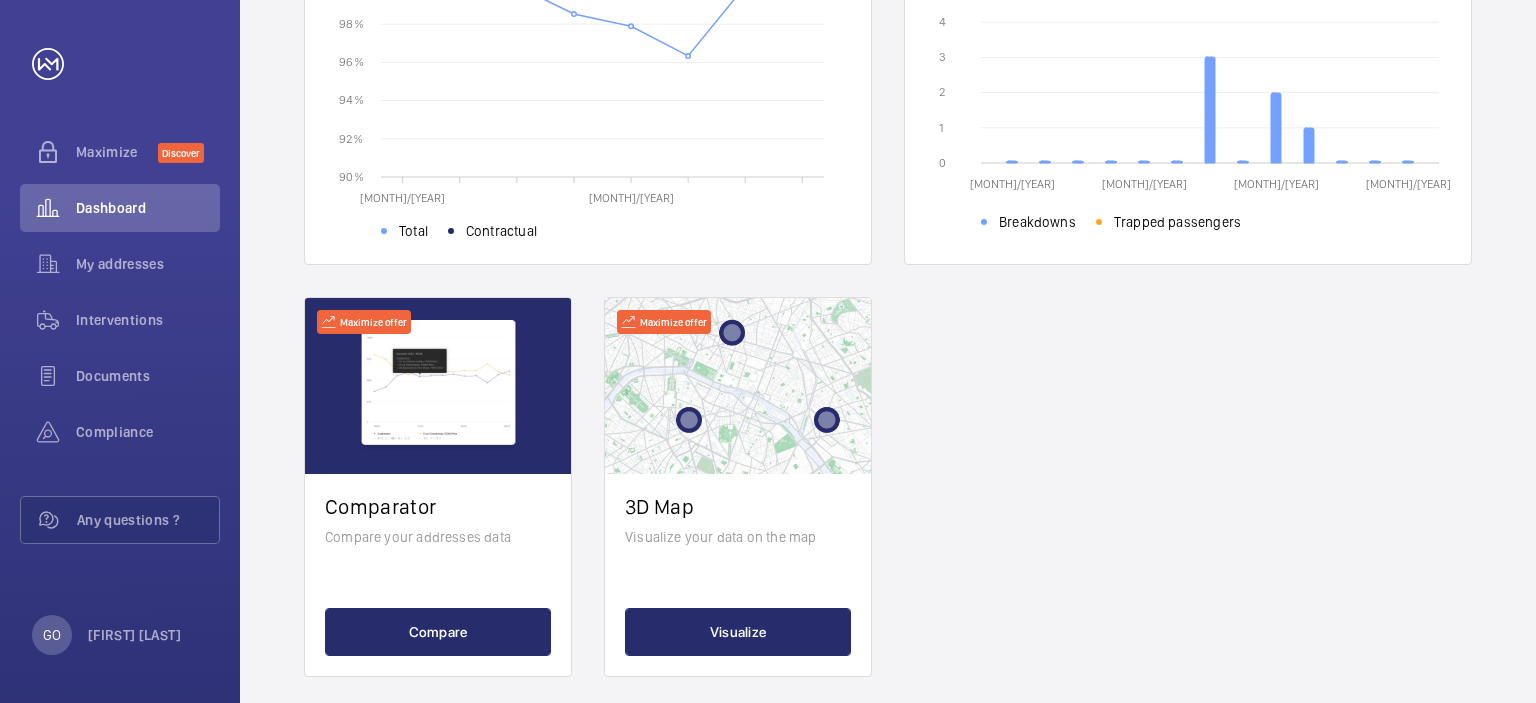 scroll, scrollTop: 761, scrollLeft: 0, axis: vertical 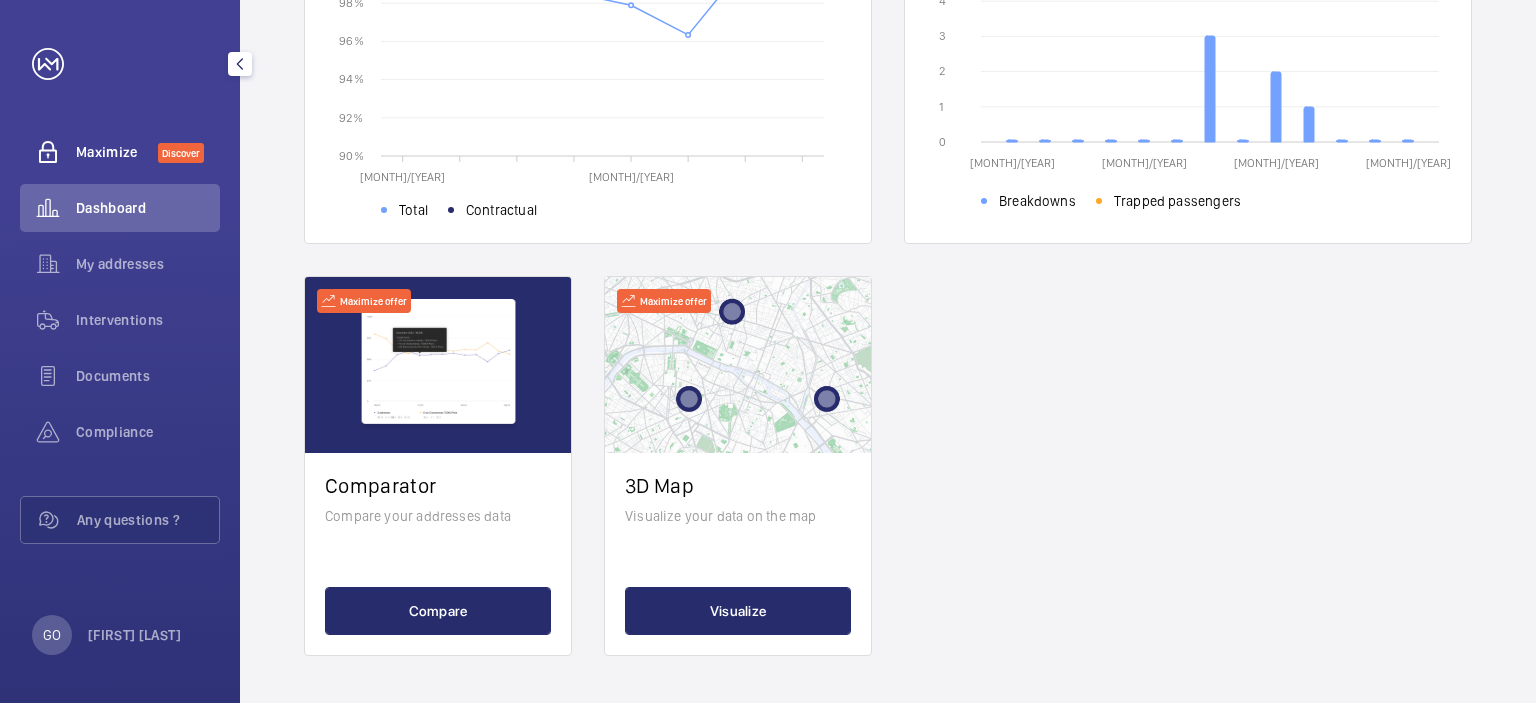 click on "Maximize  Discover" 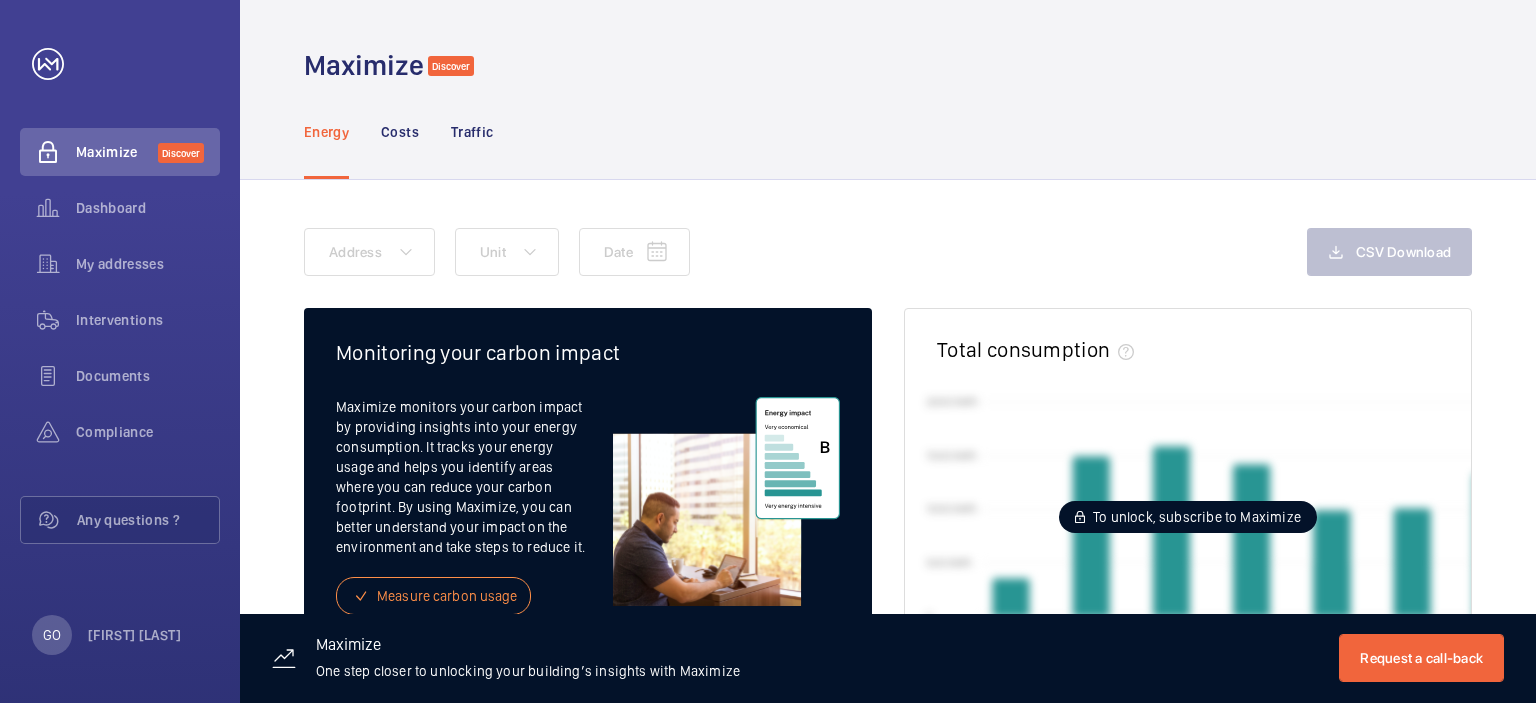 scroll, scrollTop: 0, scrollLeft: 0, axis: both 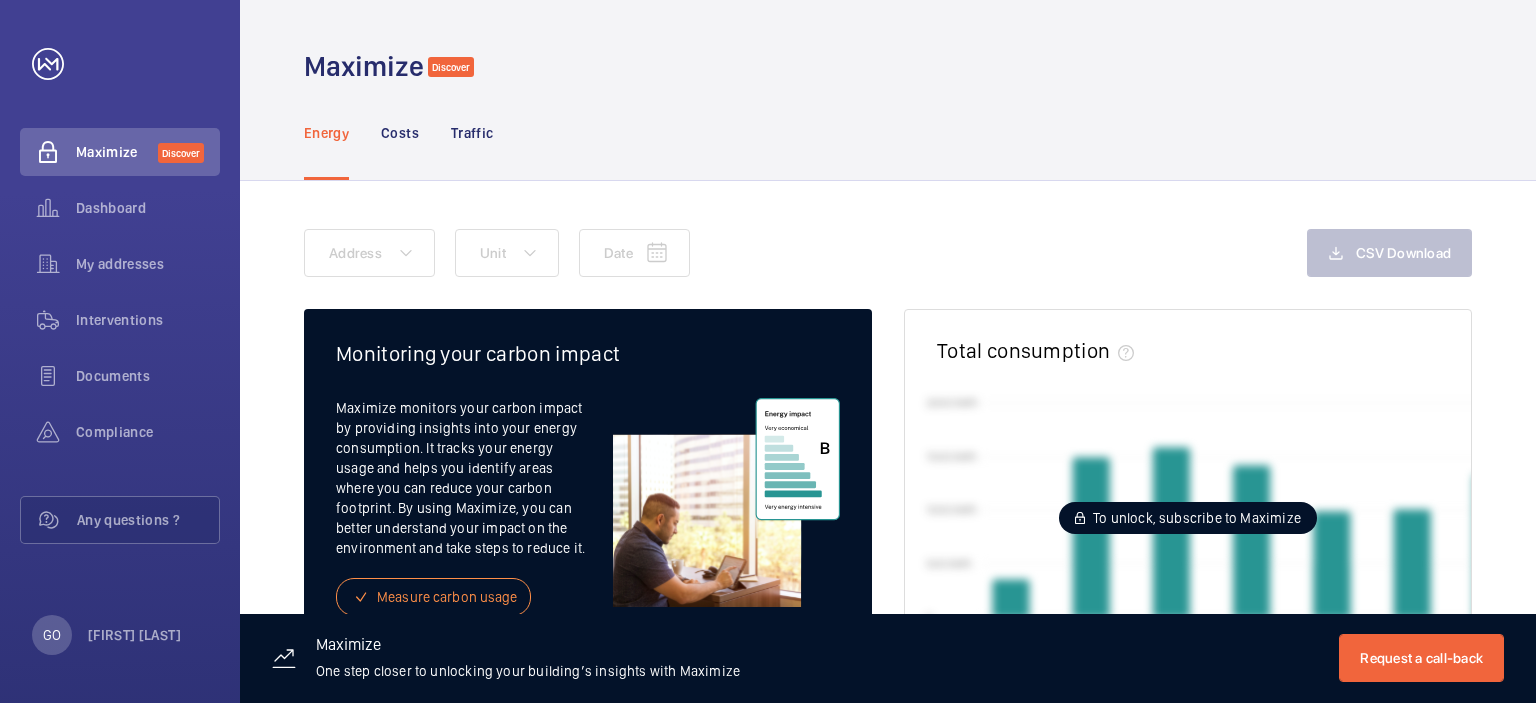 click on "Energy Costs Traffic" 